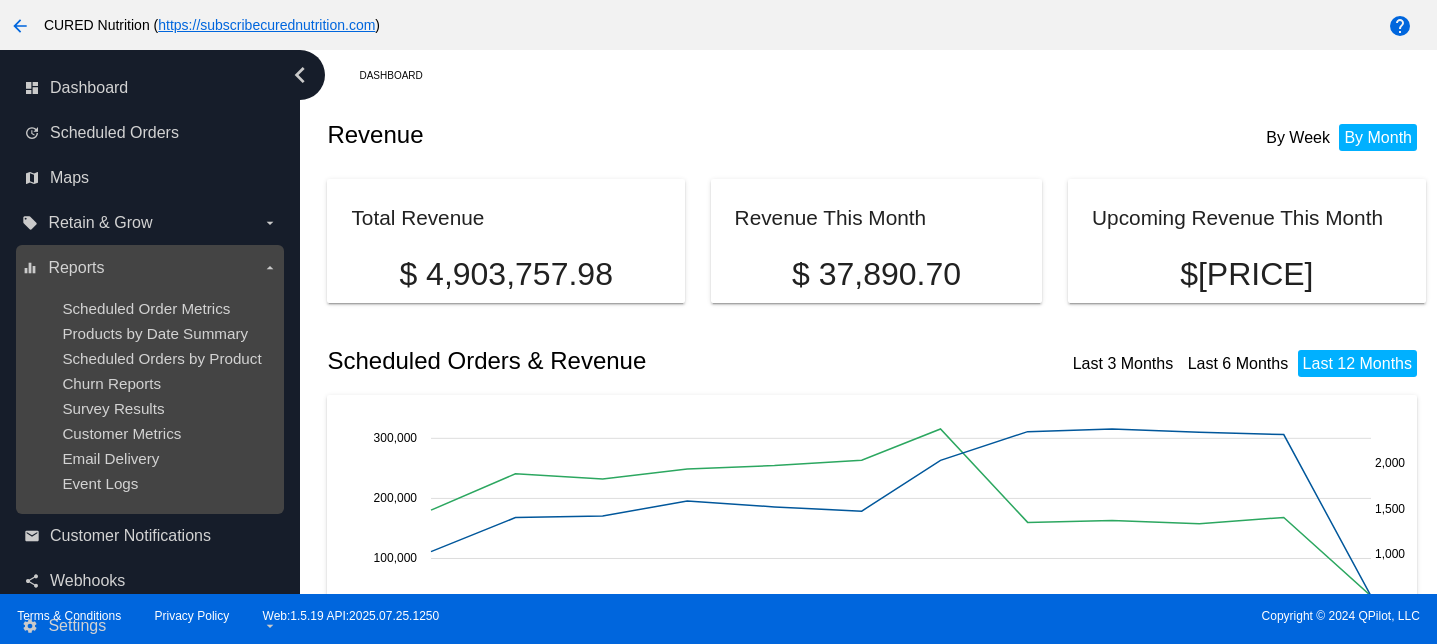 scroll, scrollTop: 0, scrollLeft: 0, axis: both 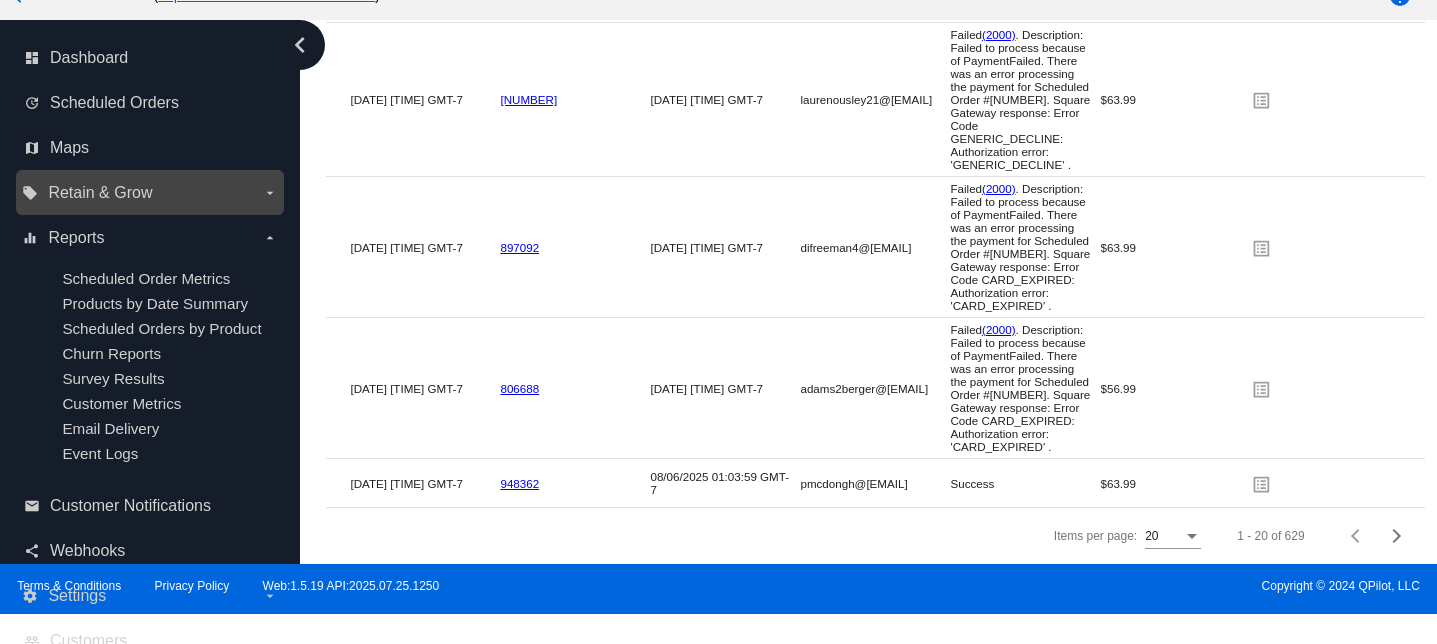 click on "local_offer
Retain & Grow
arrow_drop_down" at bounding box center (150, 192) 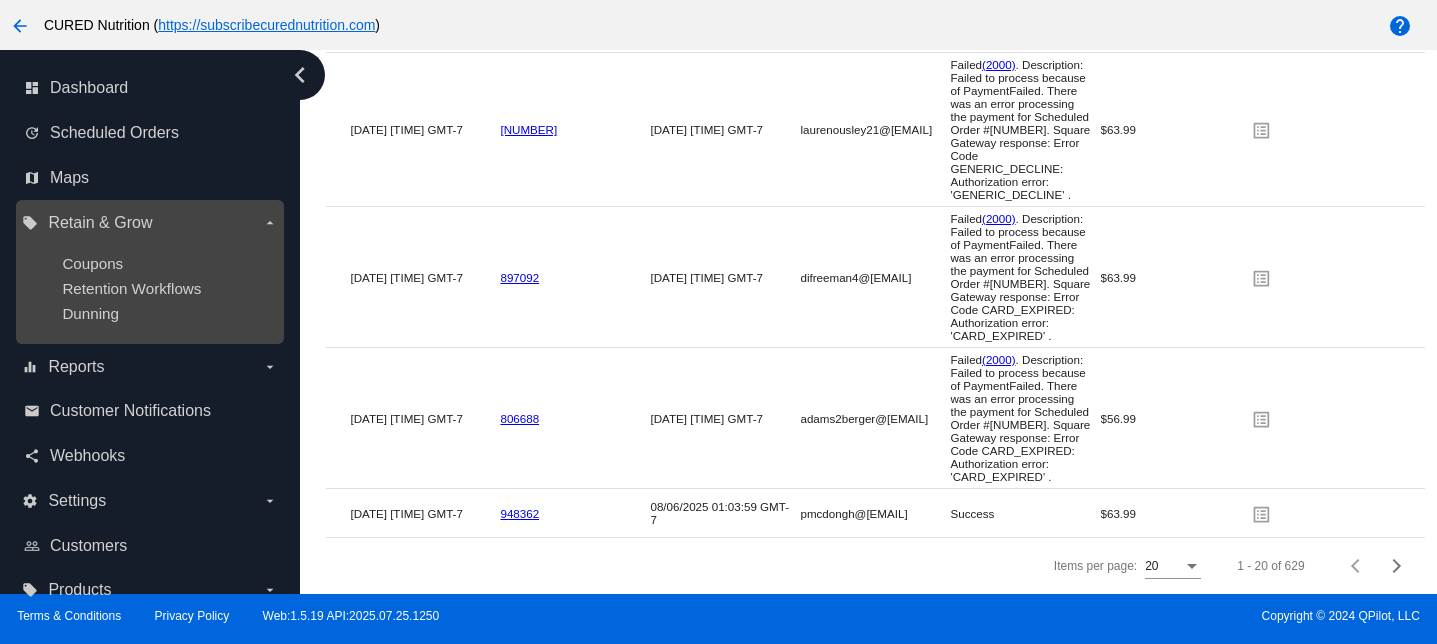scroll, scrollTop: 0, scrollLeft: 0, axis: both 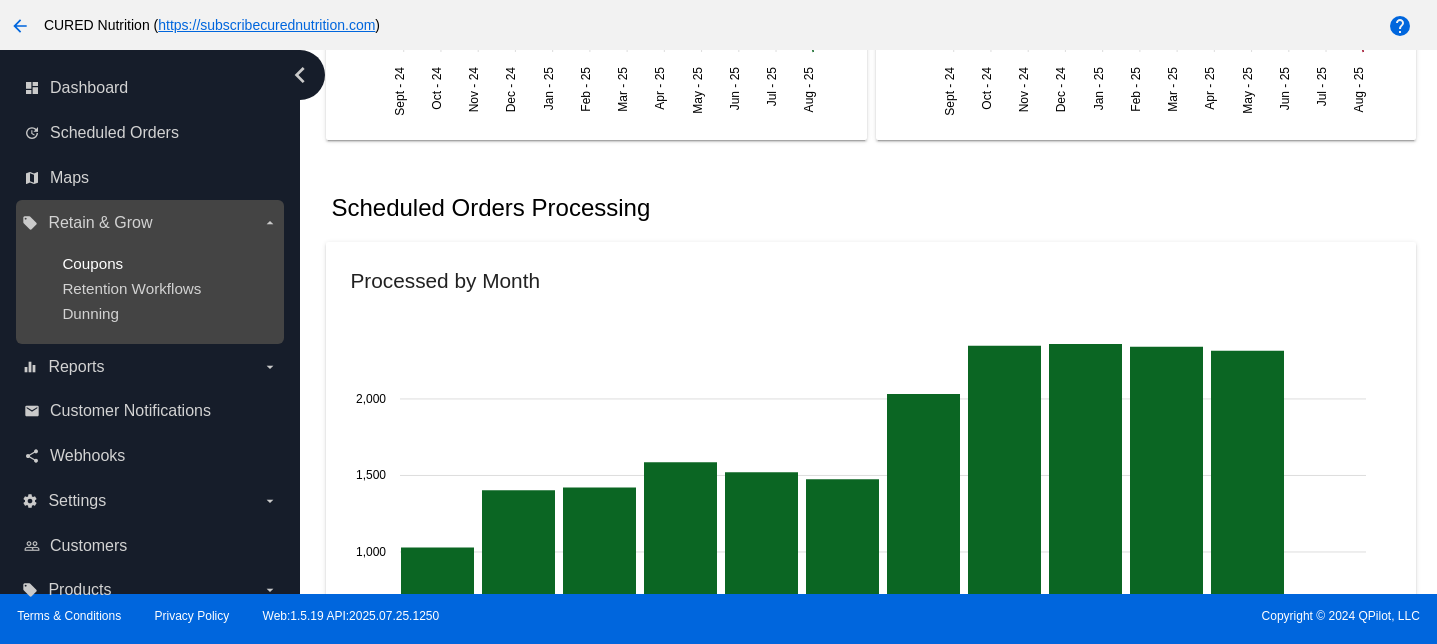 click on "Coupons" at bounding box center (92, 263) 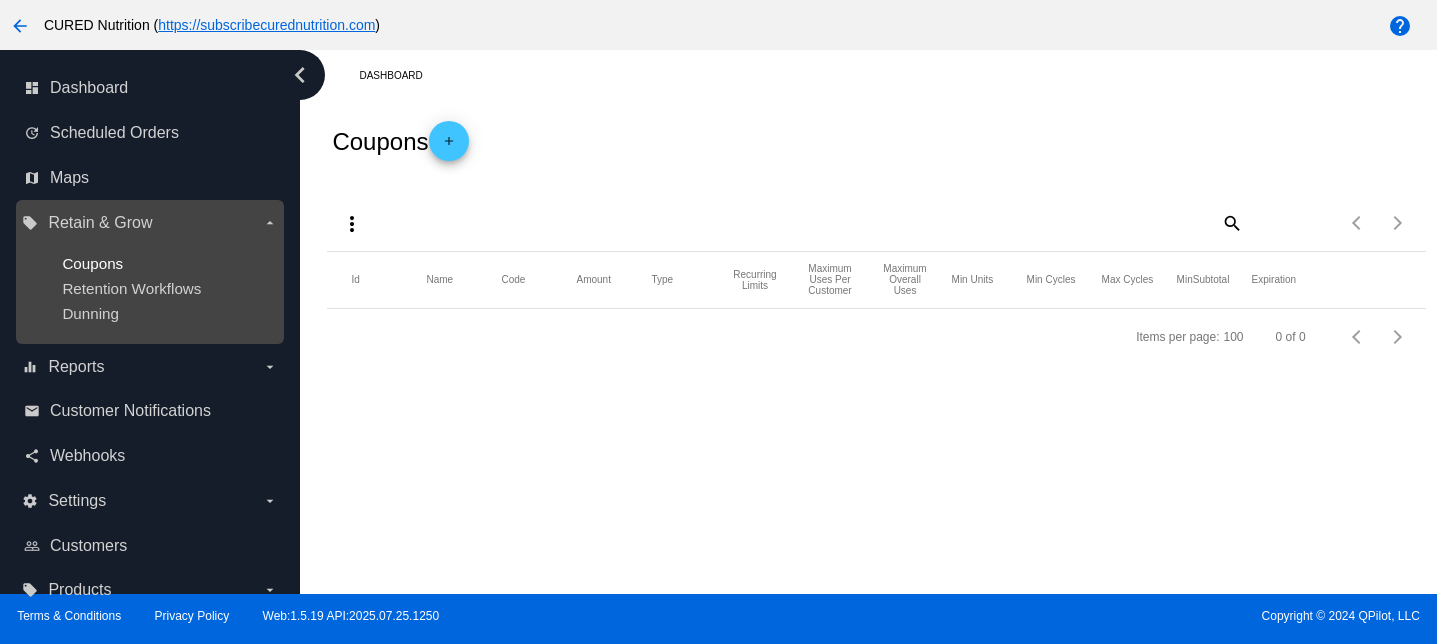 scroll, scrollTop: 0, scrollLeft: 0, axis: both 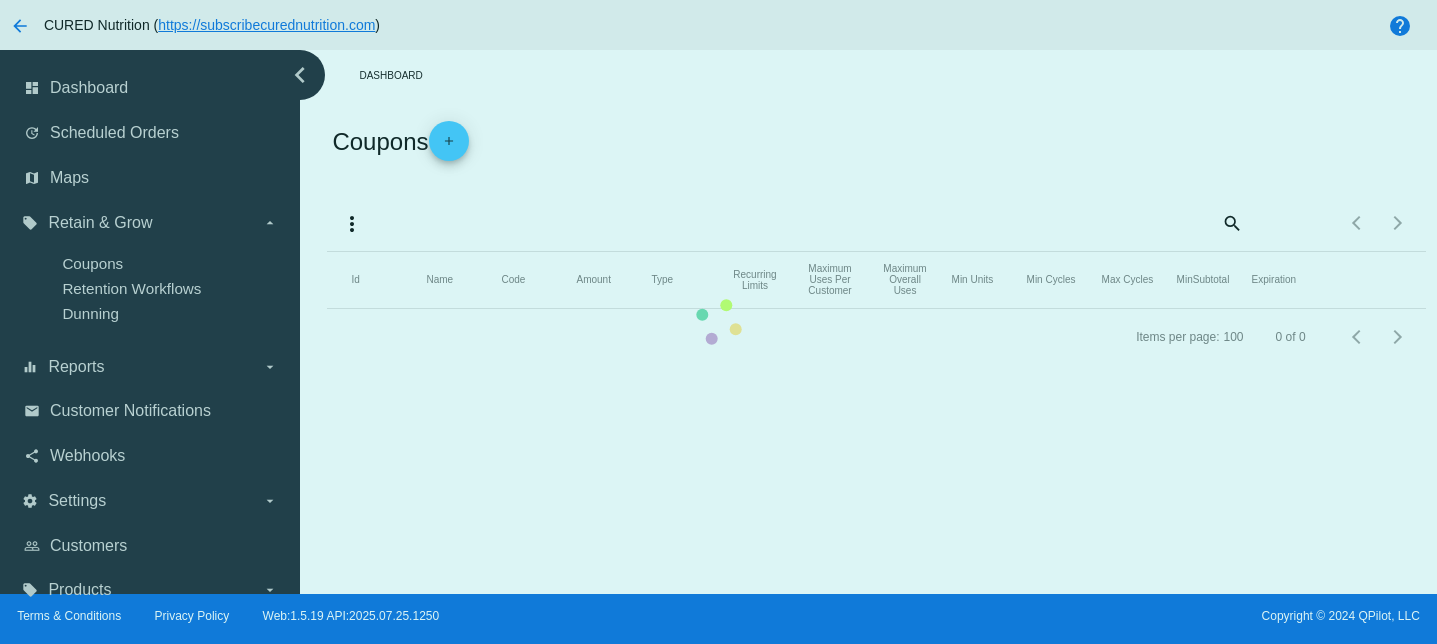 click on "Id   Name   Code   Amount   Type   Recurring Limits   Maximum Uses Per Customer   Maximum Overall Uses   Min Units   Min Cycles   Max Cycles   MinSubtotal   Expiration" 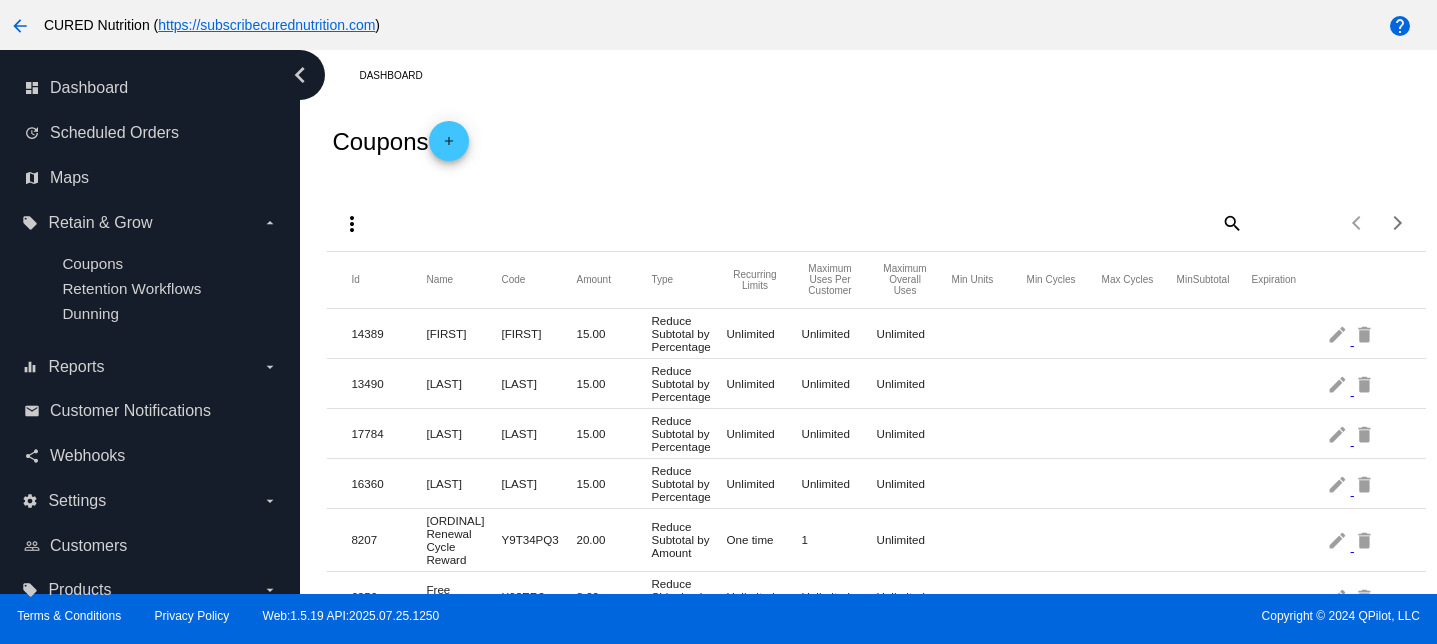 click on "search" 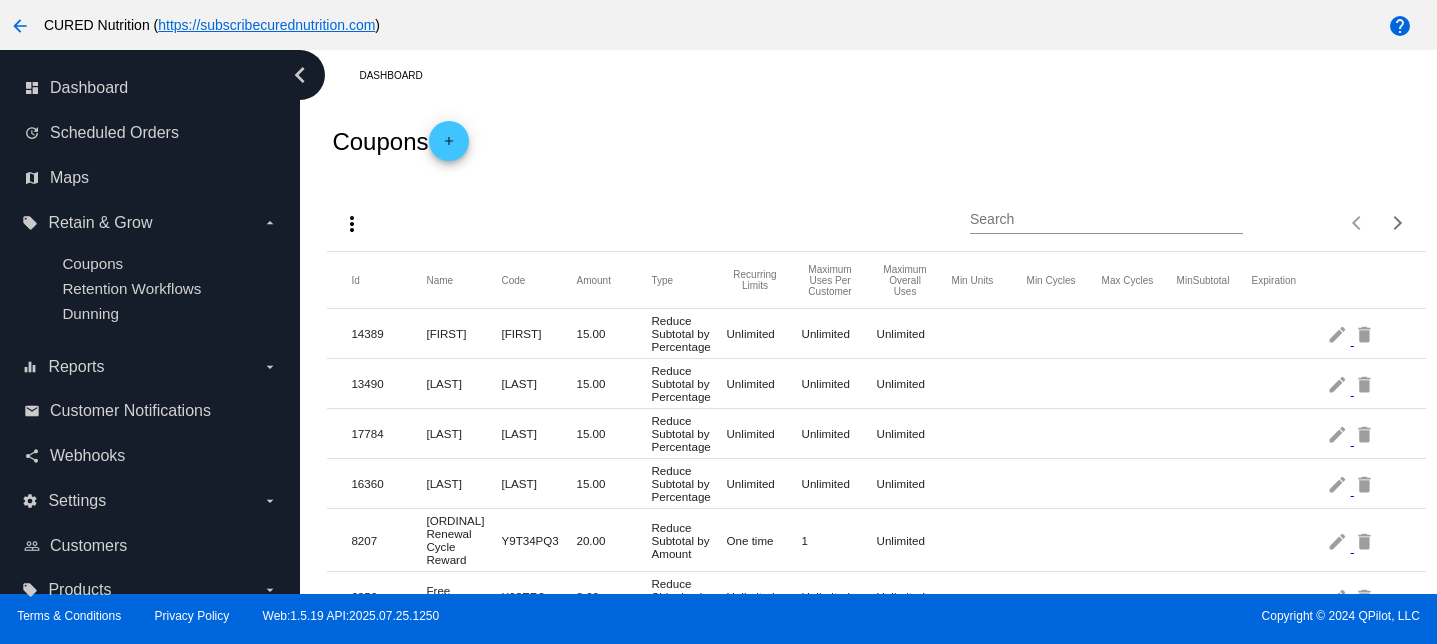 click on "Search" at bounding box center [1106, 220] 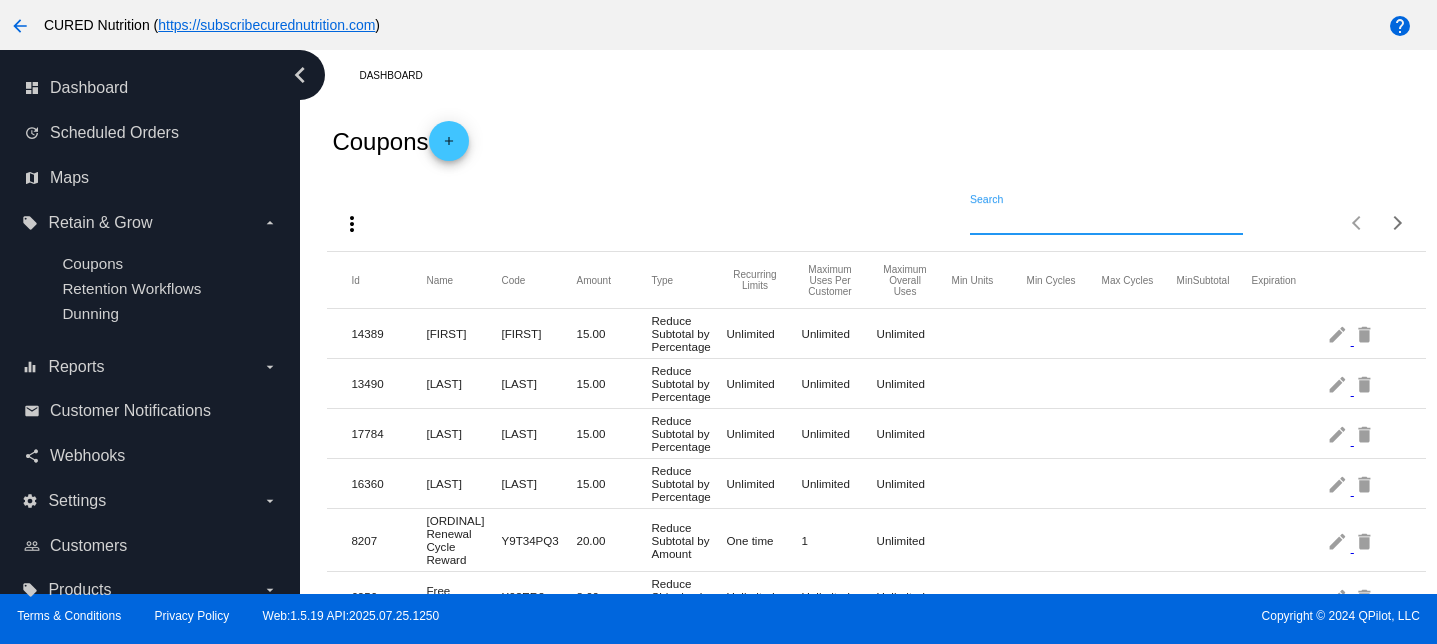 paste on "HAL" 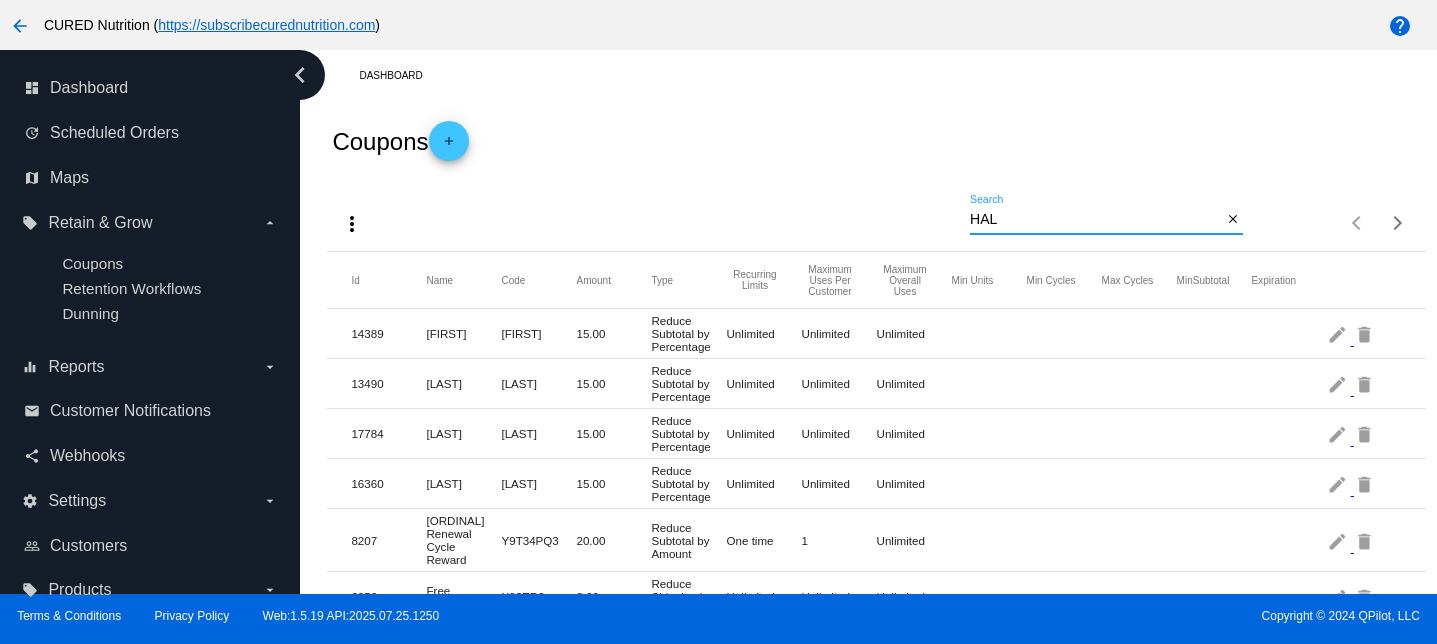 type on "HAL" 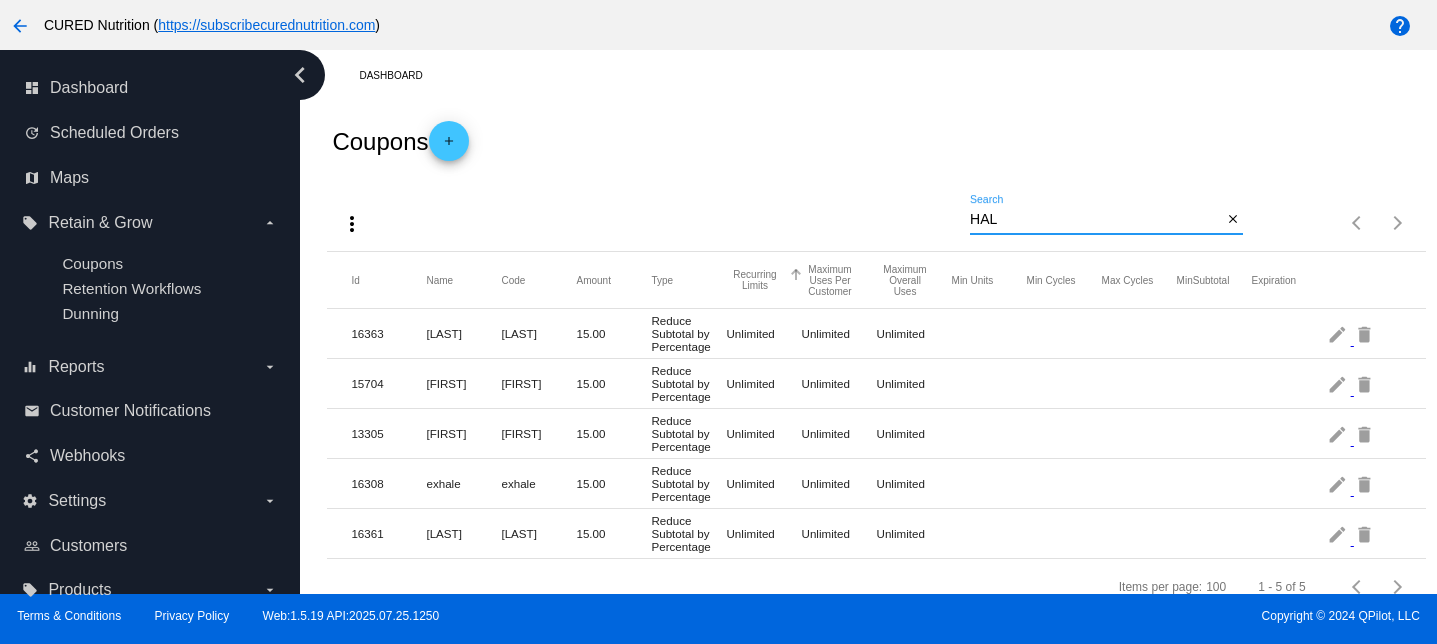 scroll, scrollTop: 38, scrollLeft: 0, axis: vertical 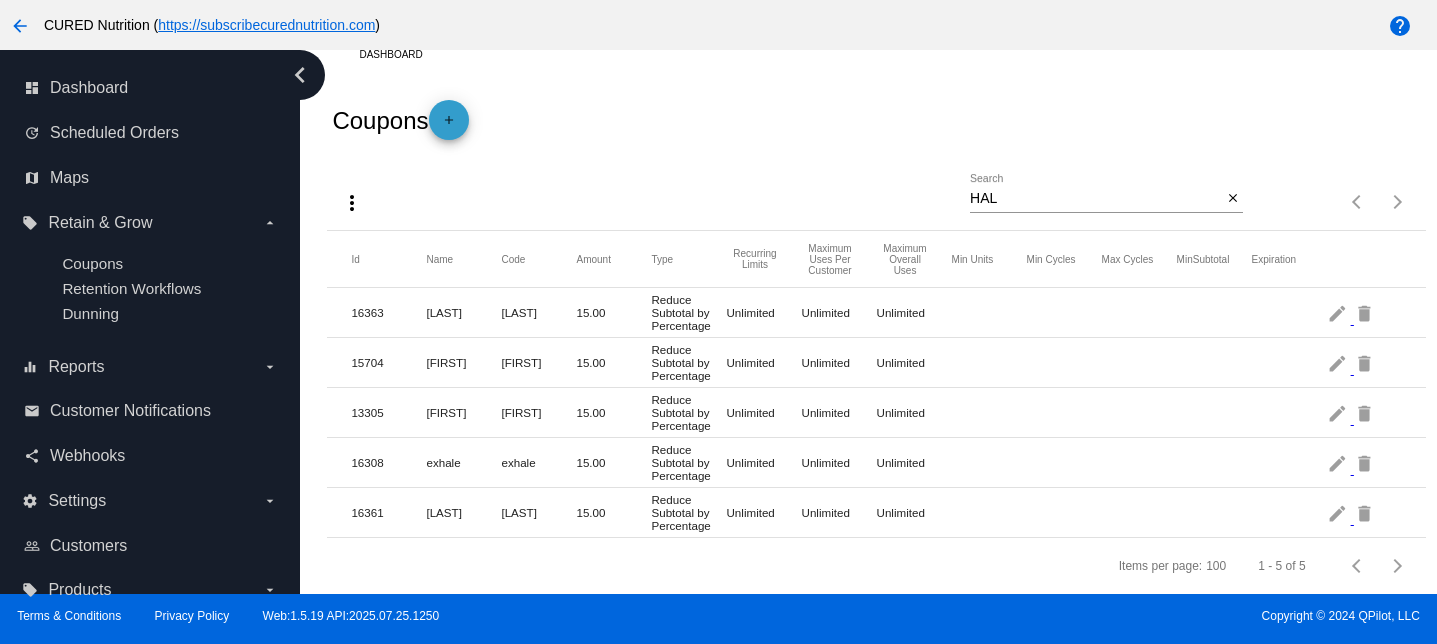 click on "add" 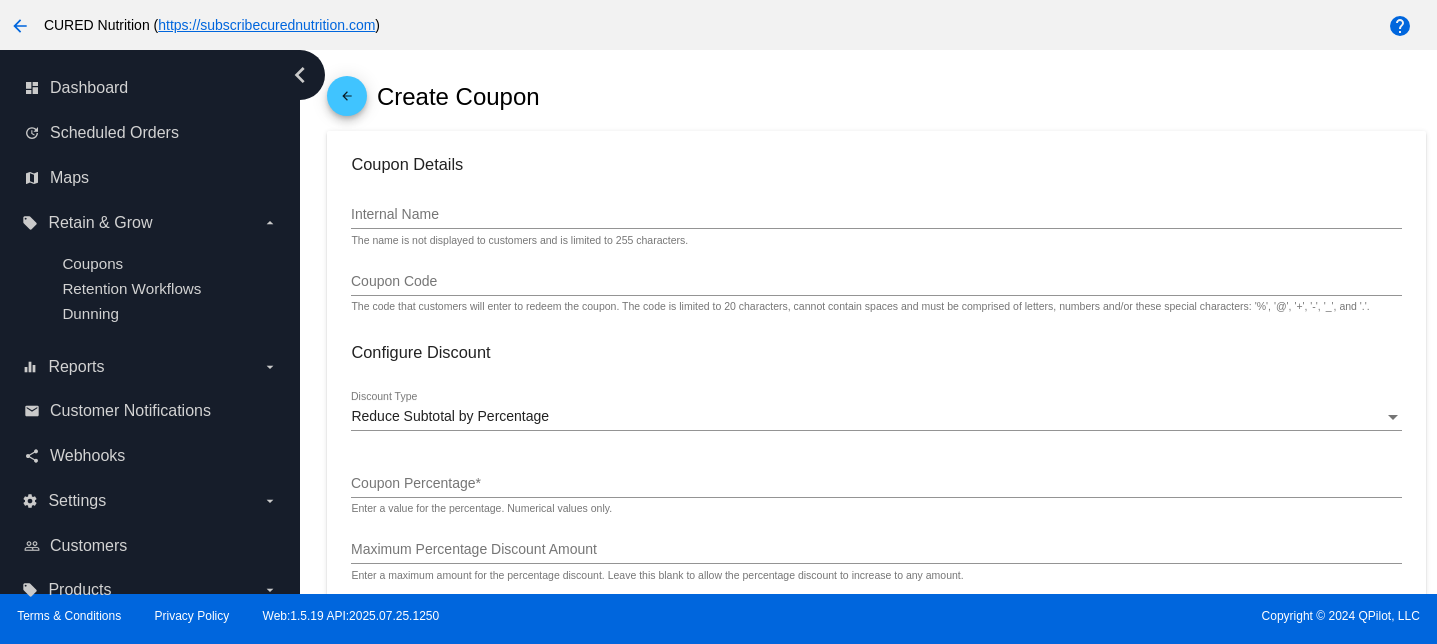 click on "Internal Name" at bounding box center [876, 215] 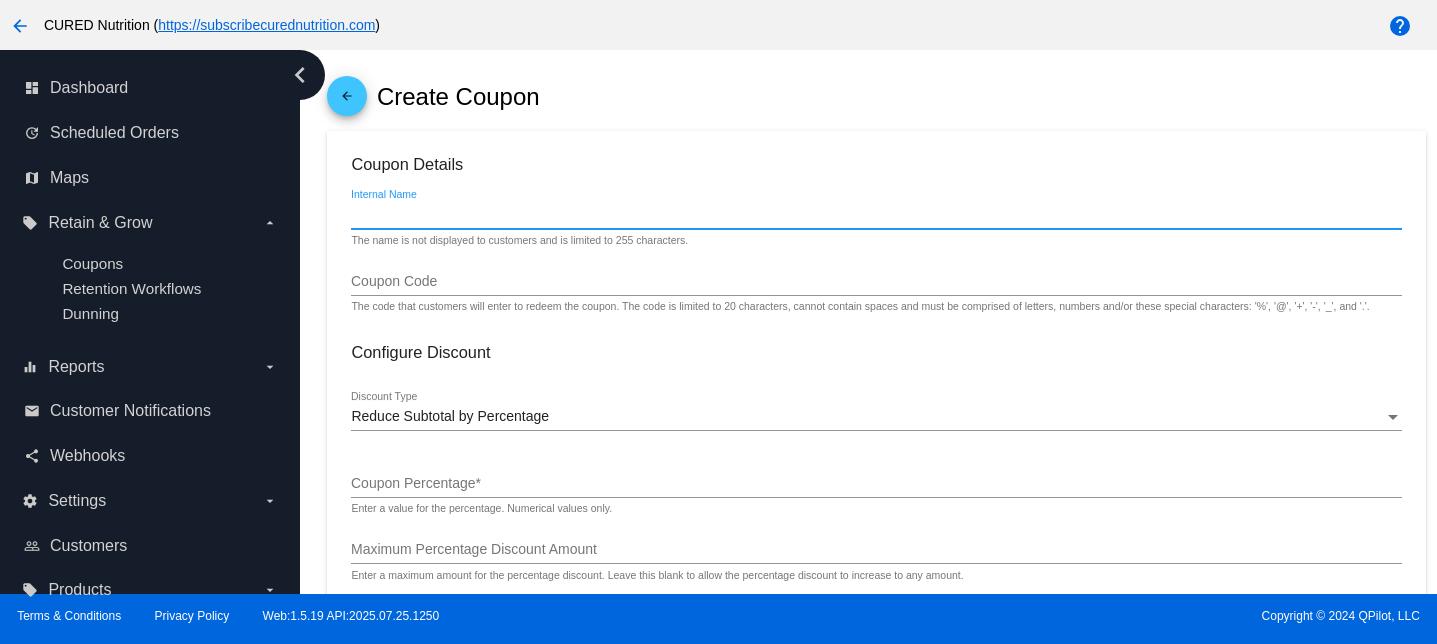 paste on "HAL" 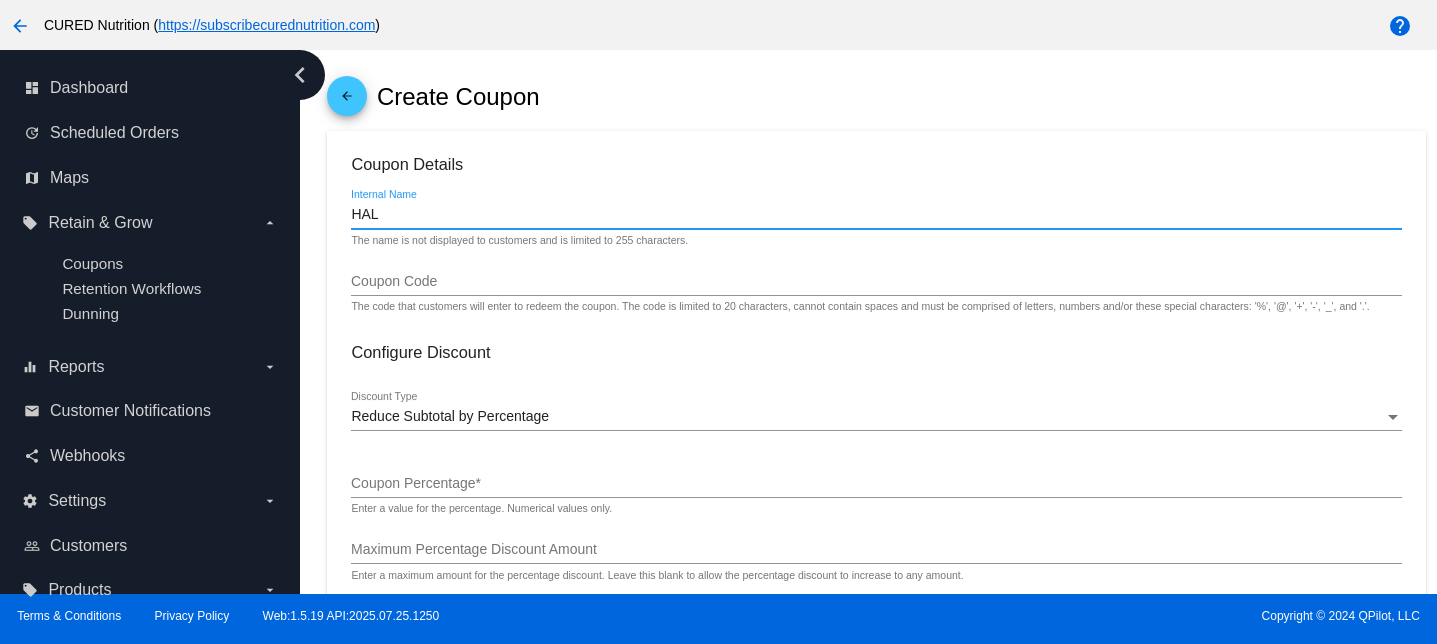 type on "HAL" 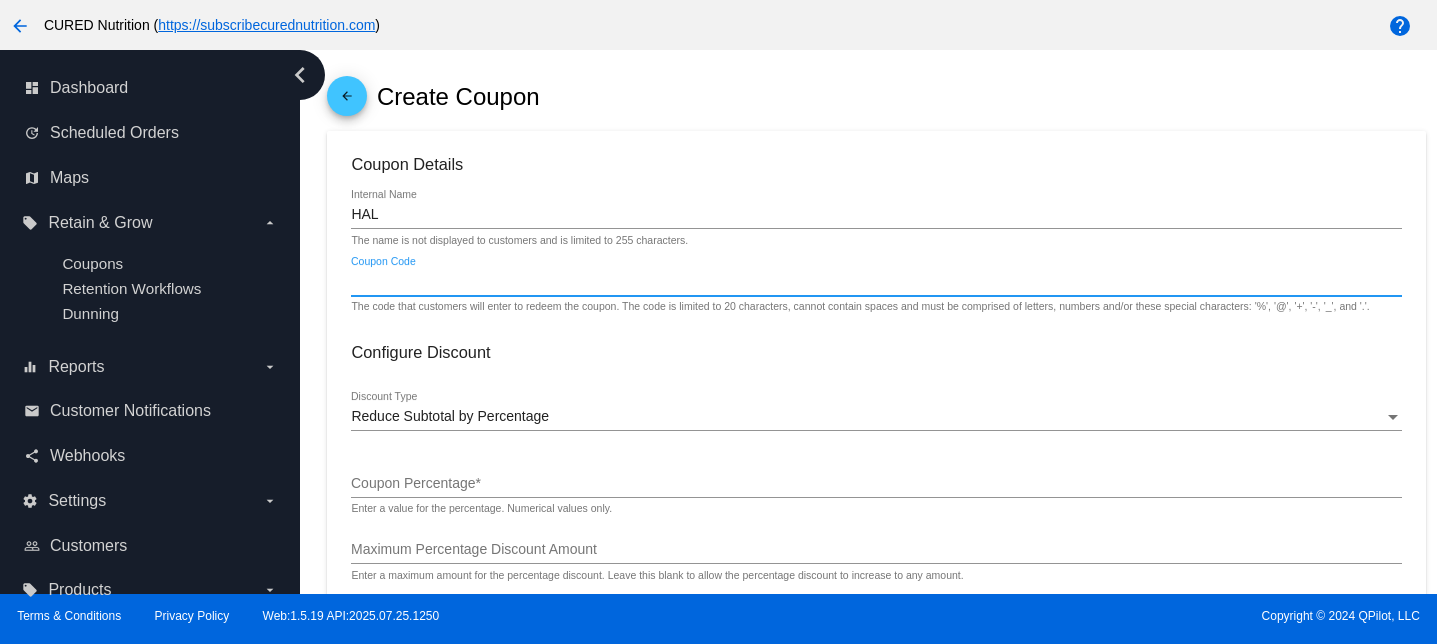 click on "Coupon Code" at bounding box center (876, 282) 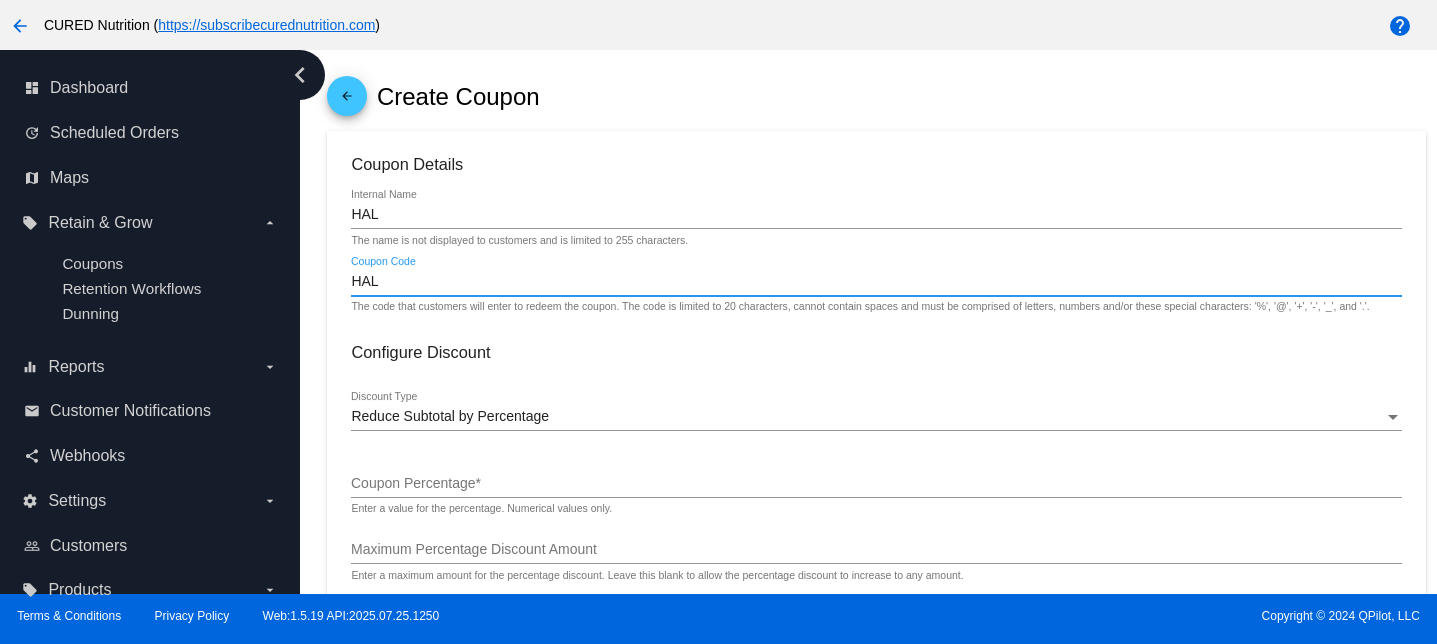 type on "HAL" 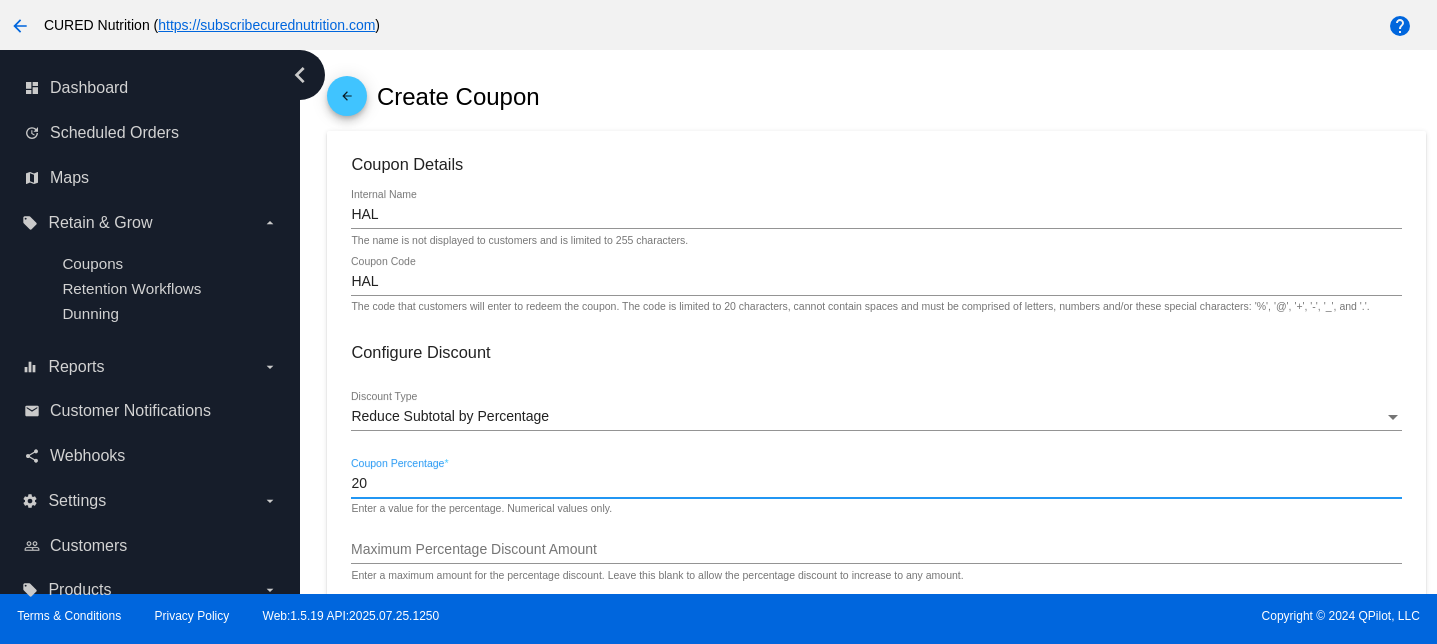 type on "20" 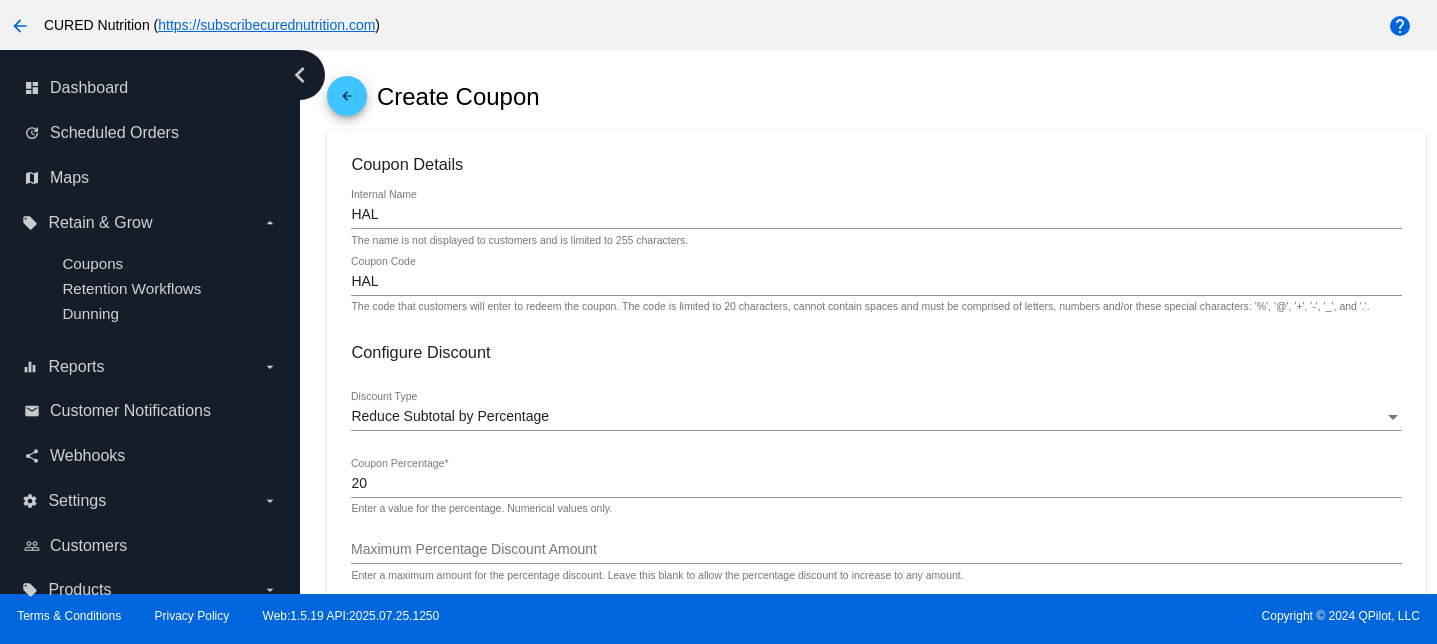 scroll, scrollTop: 741, scrollLeft: 0, axis: vertical 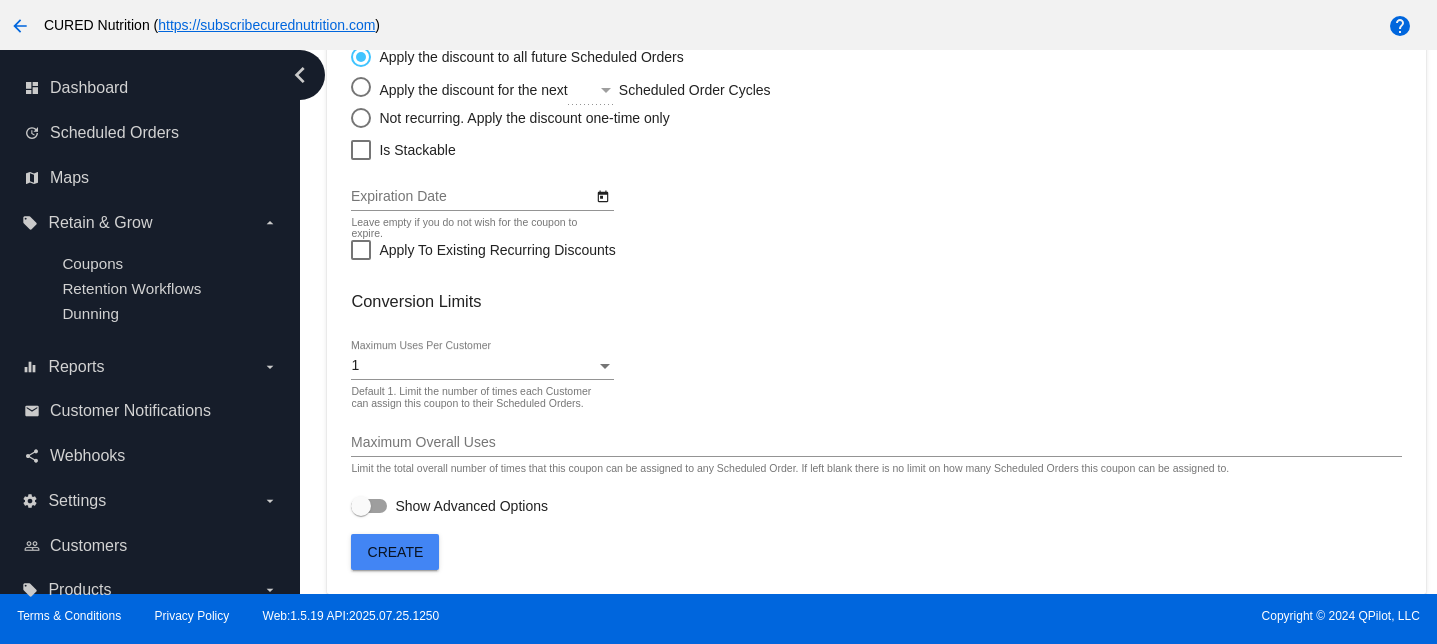 click on "1" at bounding box center [473, 366] 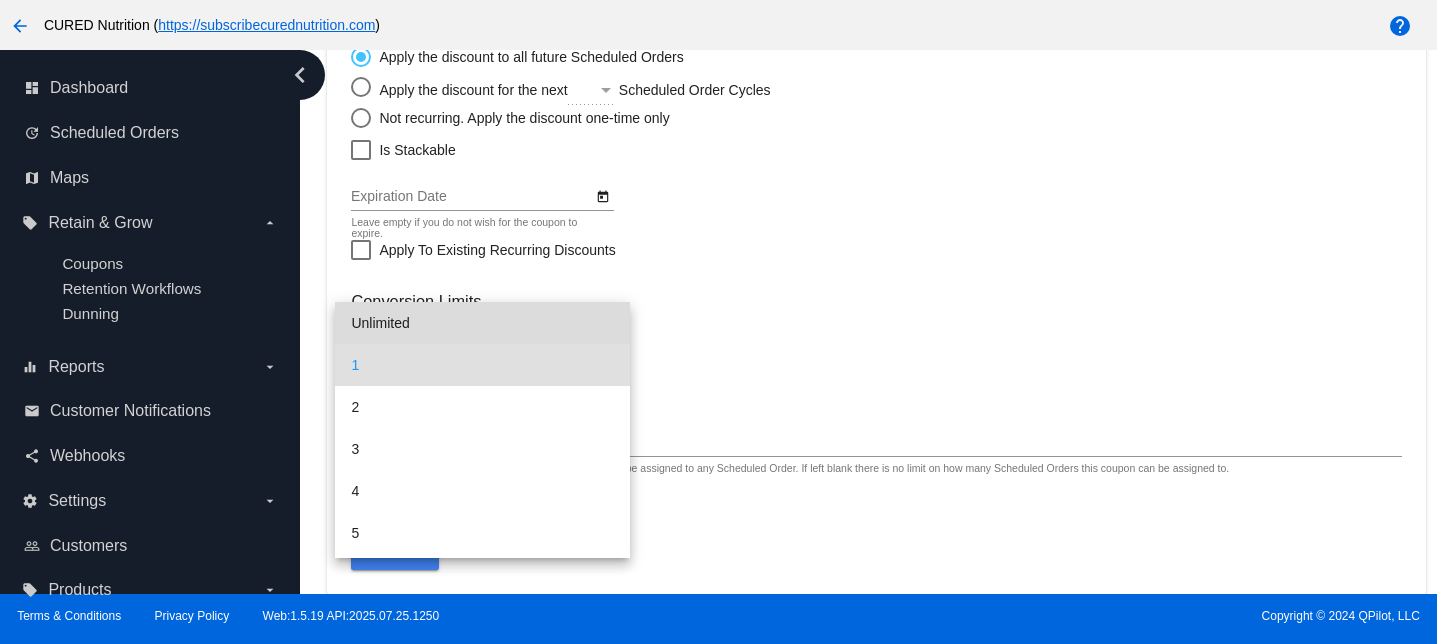 click on "Unlimited" at bounding box center (482, 323) 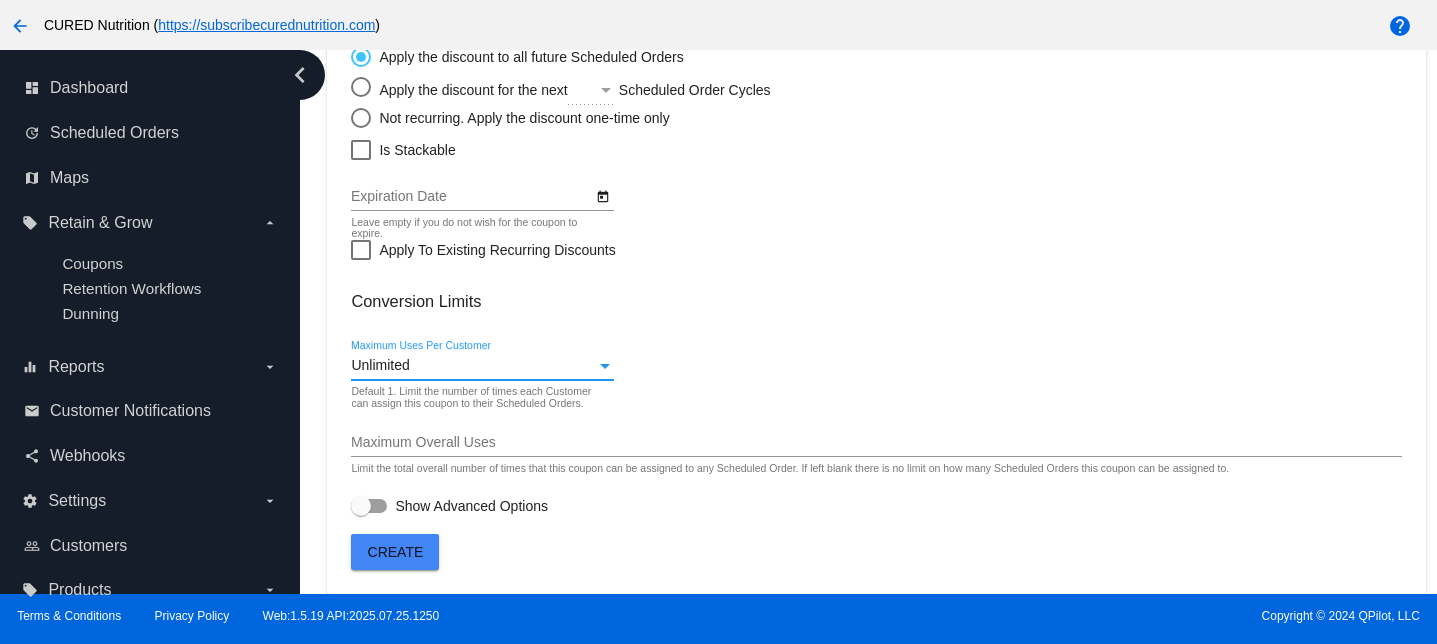 click on "Create" 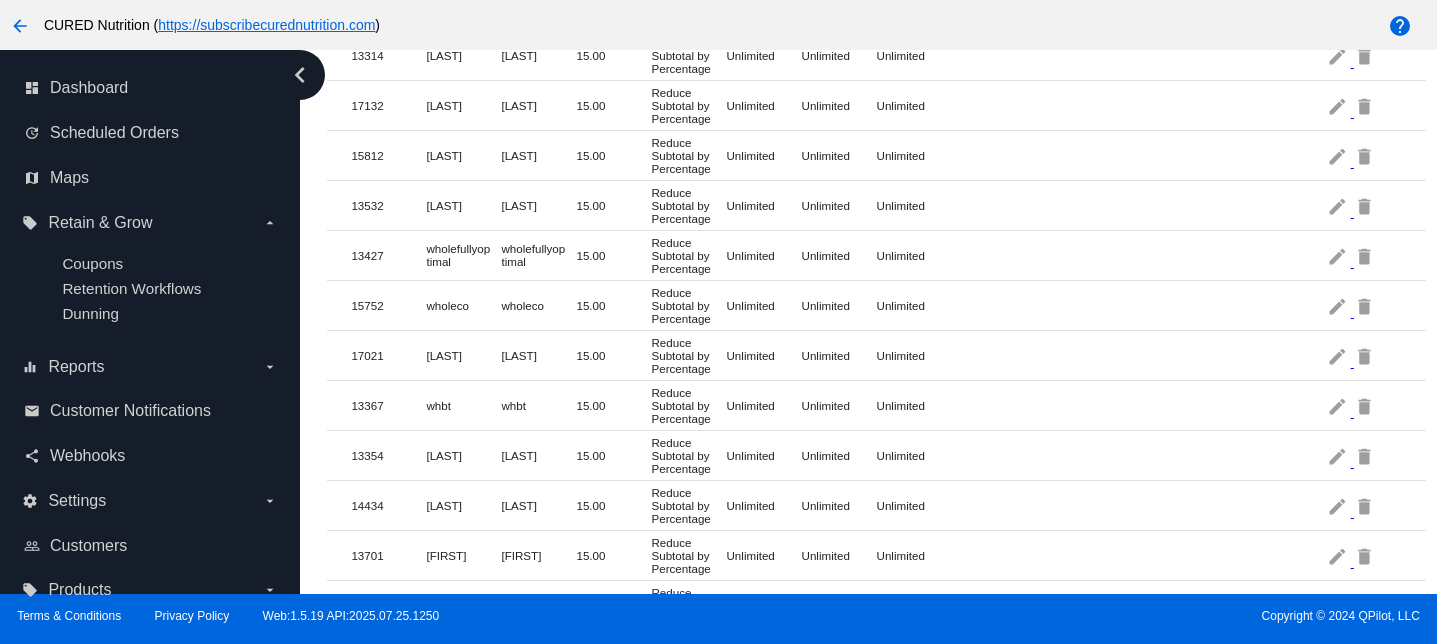 scroll, scrollTop: 0, scrollLeft: 0, axis: both 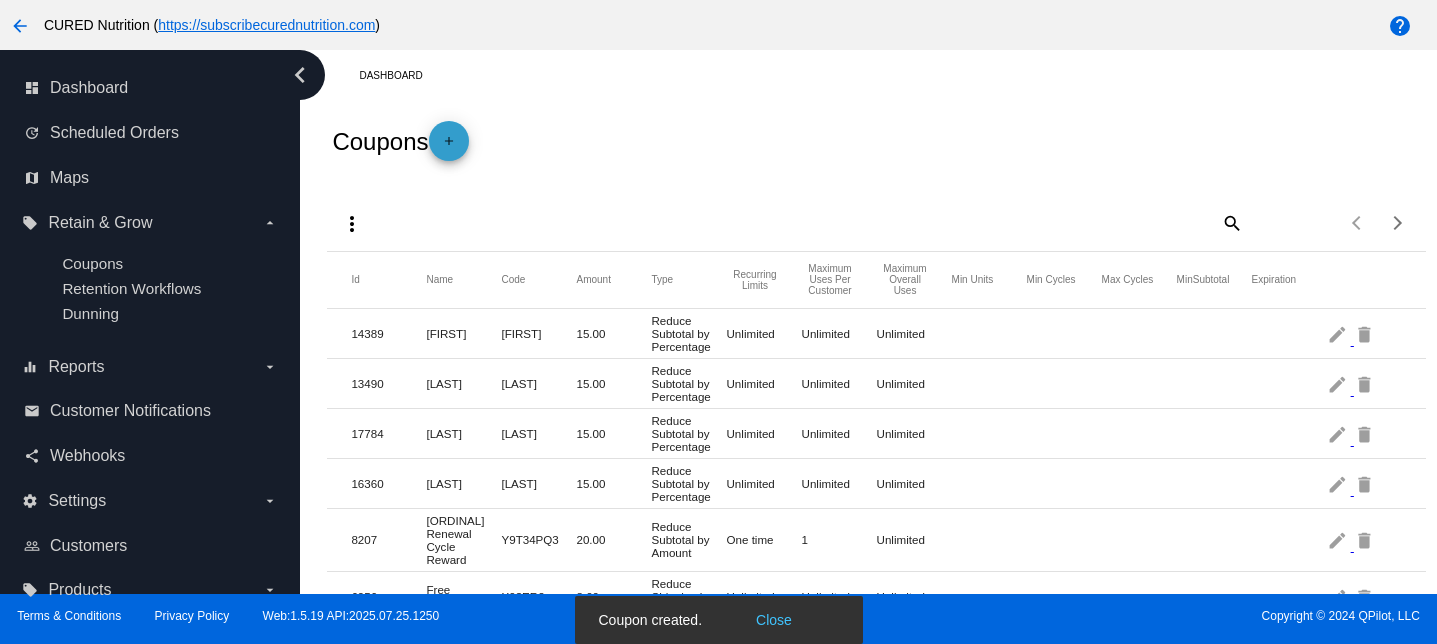 click on "add" 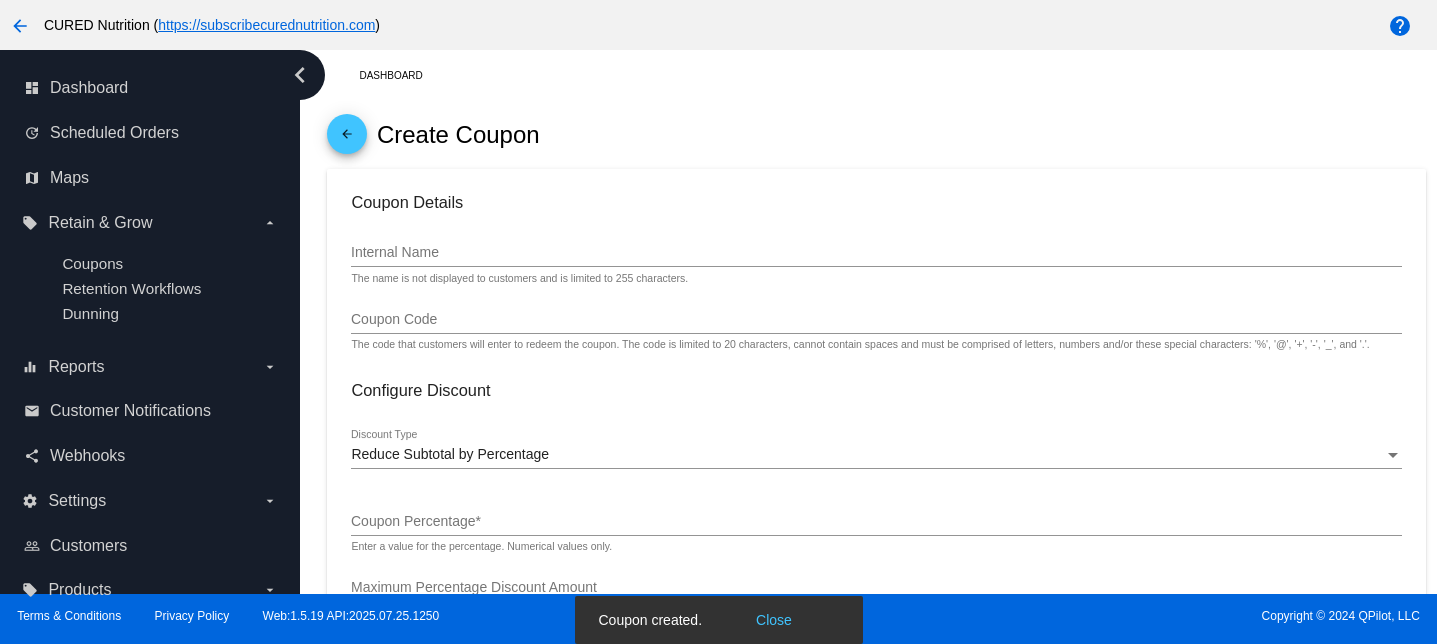 click on "Internal Name" at bounding box center [876, 253] 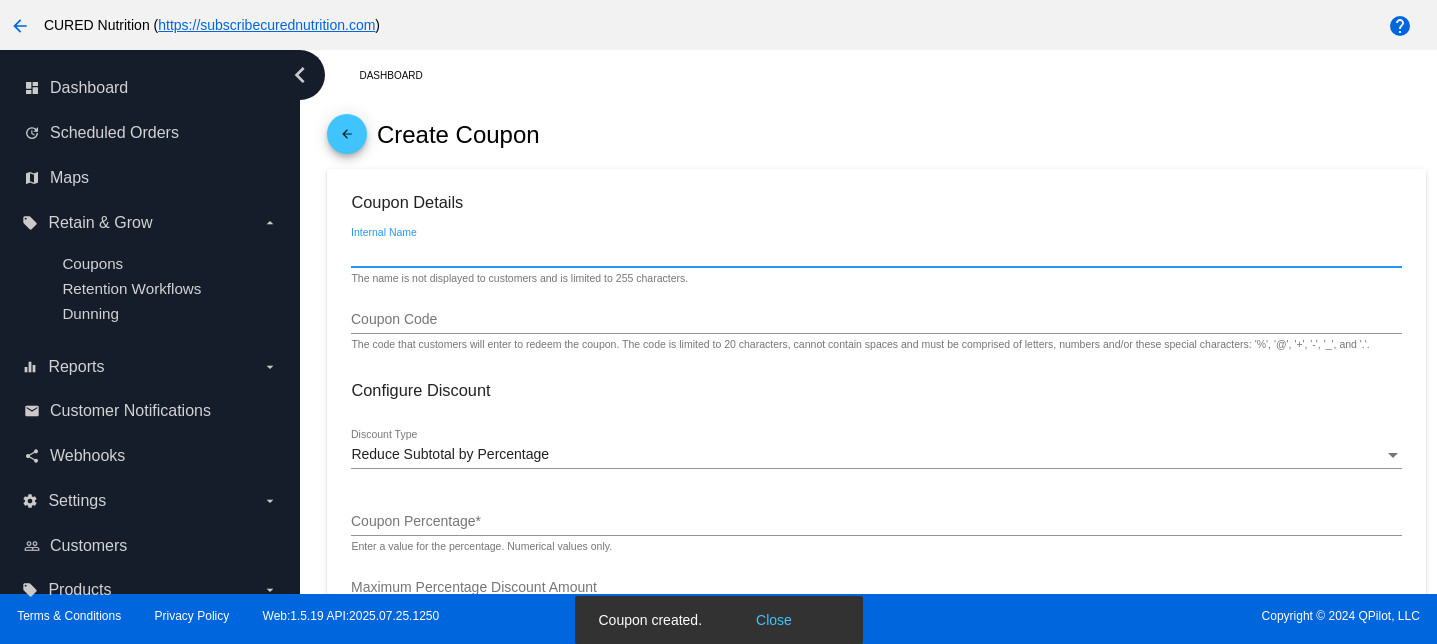paste on "[FIRST]" 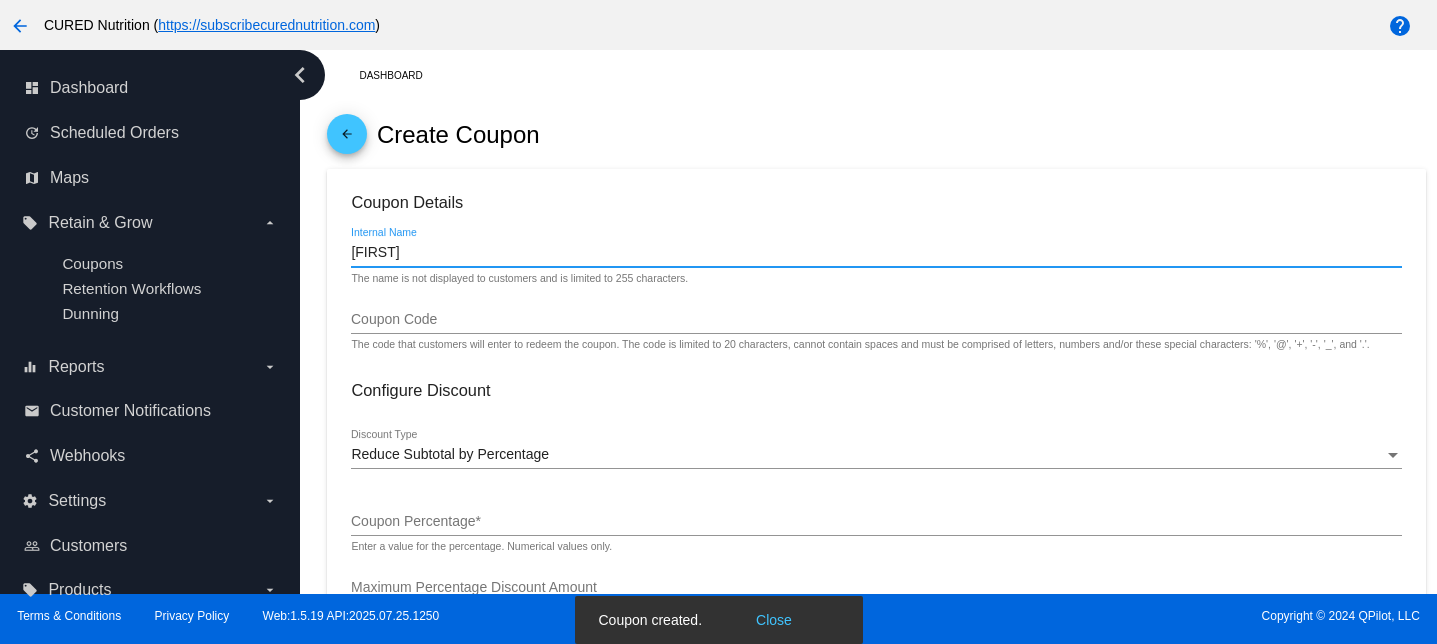 type on "[FIRST]" 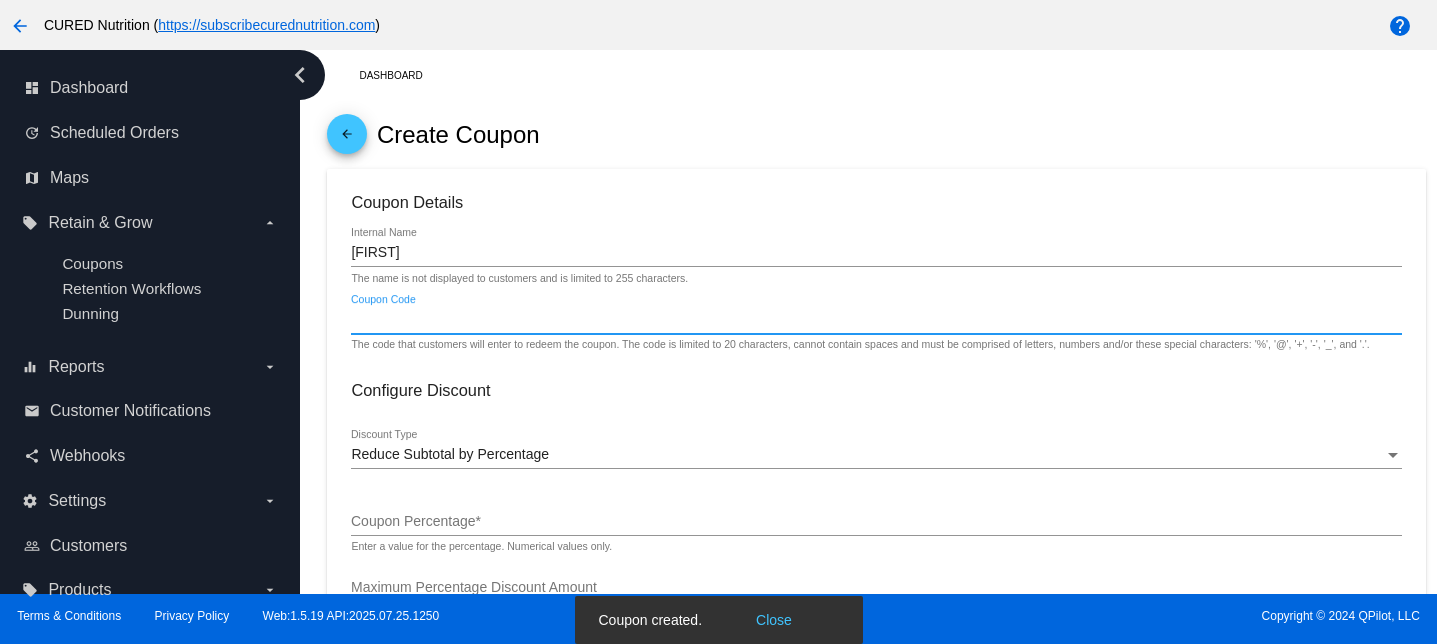 paste on "[FIRST]" 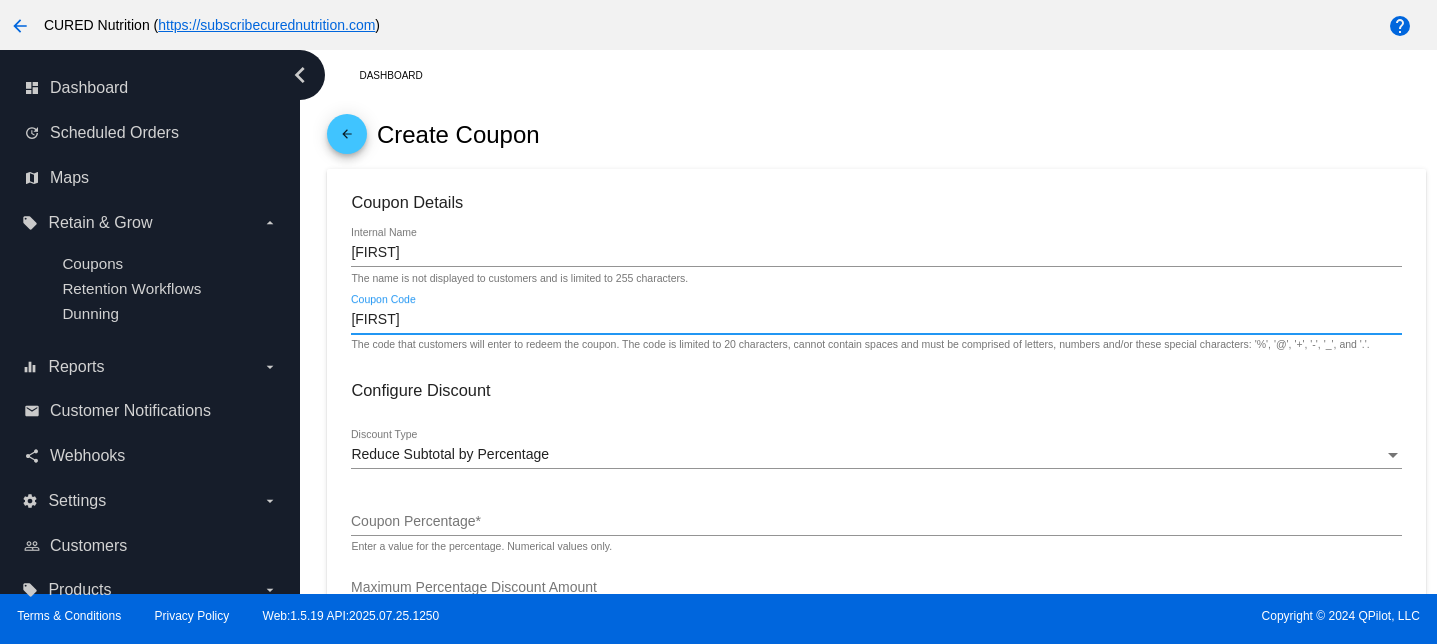 type on "[FIRST]" 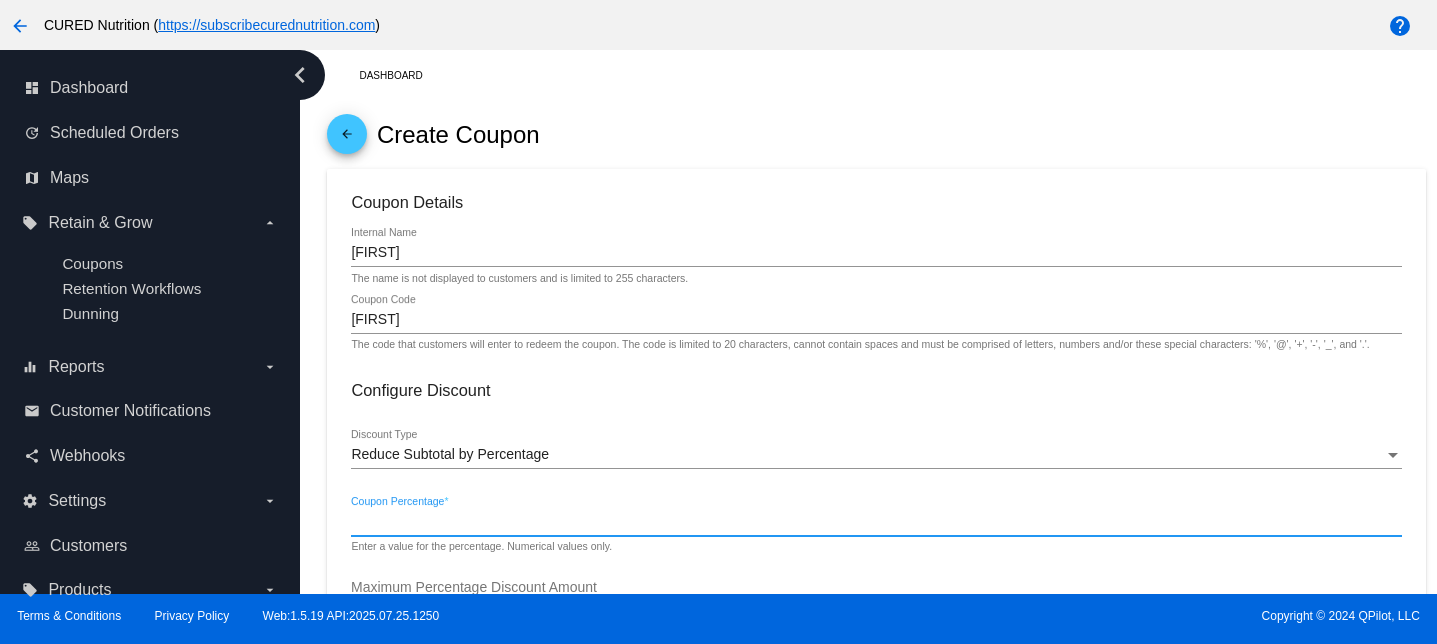 click on "Coupon Percentage  *" at bounding box center [876, 522] 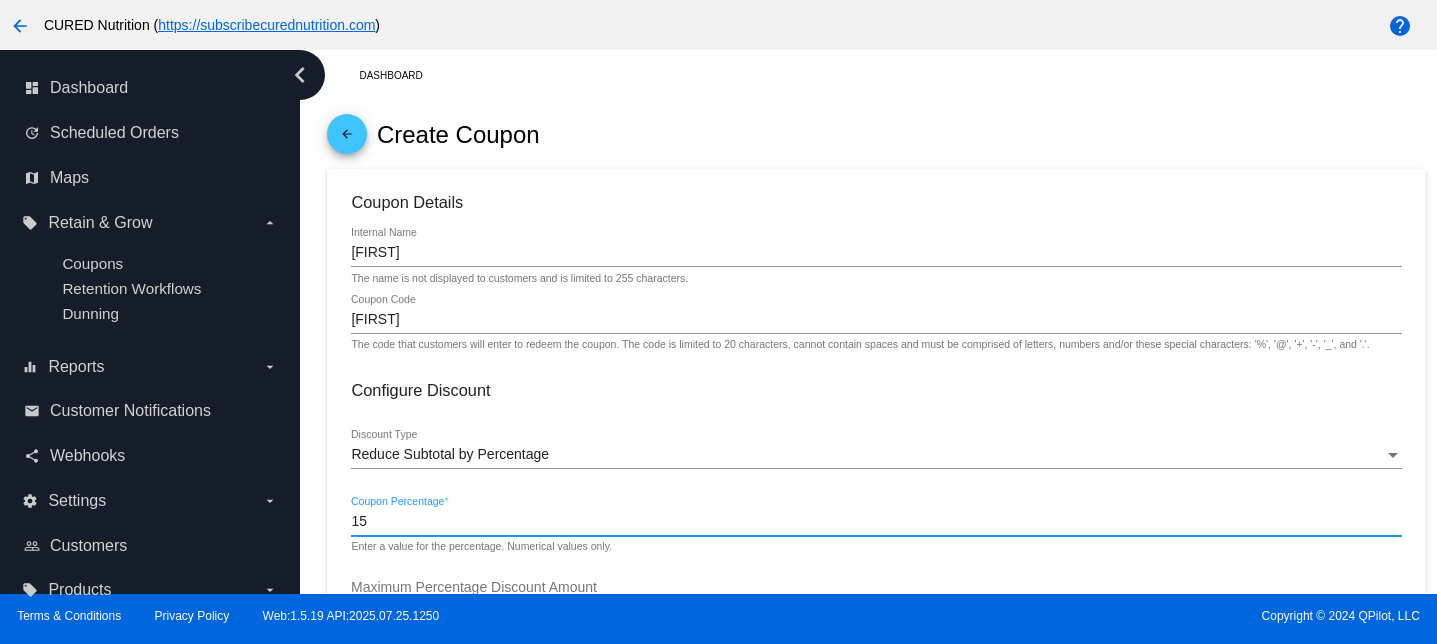 type on "15" 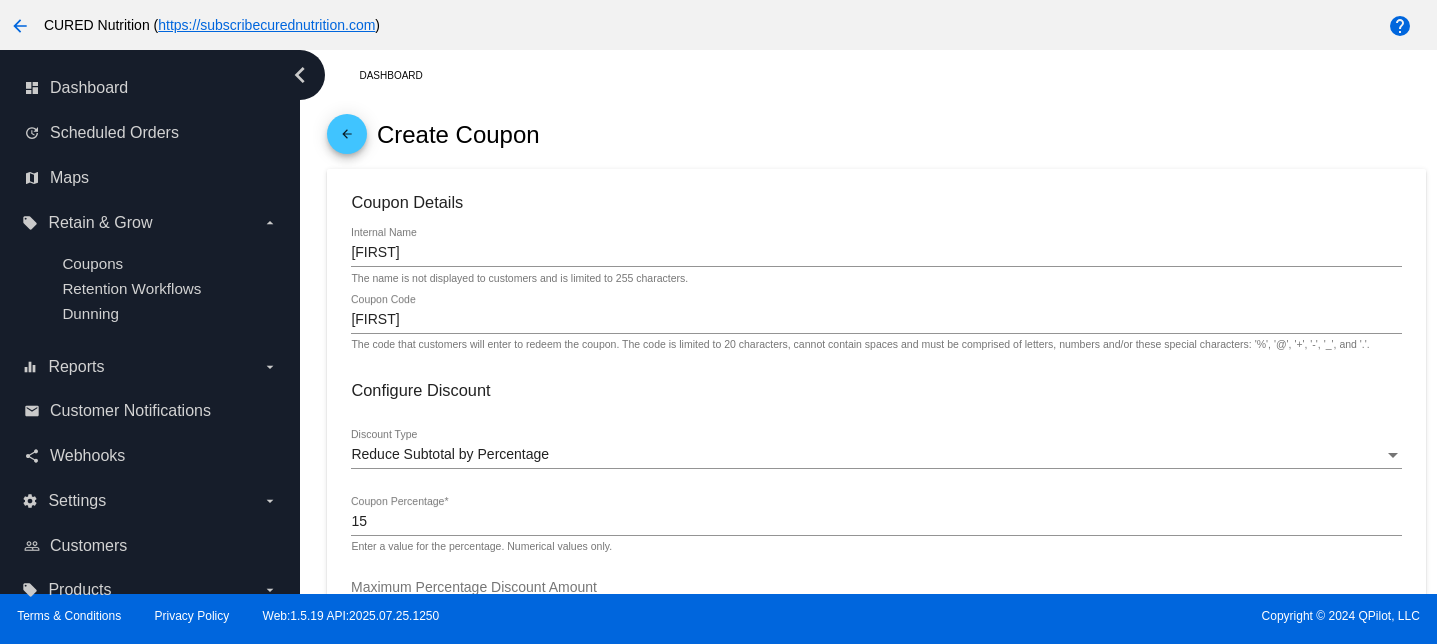click on "Coupon Details
[FIRST]
Internal Name The name is not displayed to customers and is limited to 255 characters.
[FIRST]
Coupon Code The code that customers will enter to redeem the coupon. The code is limited to 20 characters, cannot contain spaces and must be comprised of letters, numbers and/or these special characters: '%',
'@', '+', '-', '_', and '.'.
Configure Discount
Reduce Subtotal by Percentage
Discount Type
15
Coupon Percentage  * Enter a value for the percentage. Numerical values only.
Maximum Percentage Discount Amount Enter a maximum amount for the percentage discount. Leave this blank to allow the percentage discount to increase to any amount.
Apply Discount to Sale
Price
1" 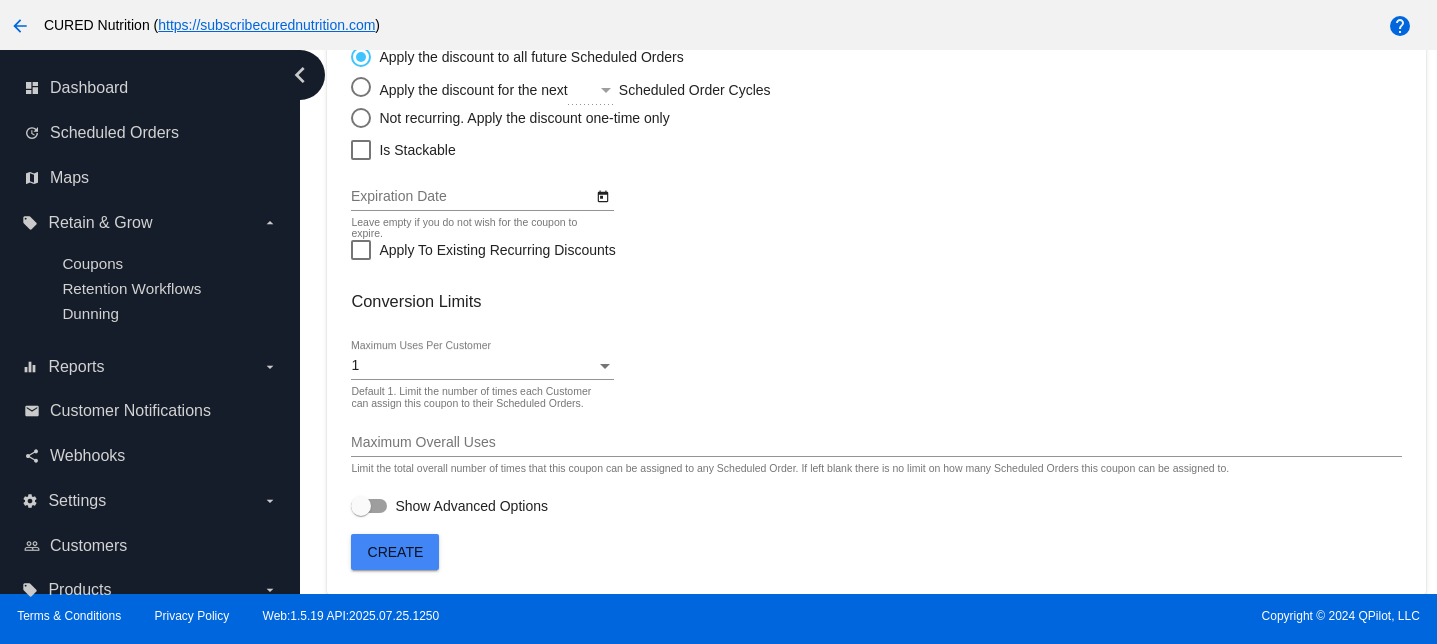click on "1" at bounding box center (473, 366) 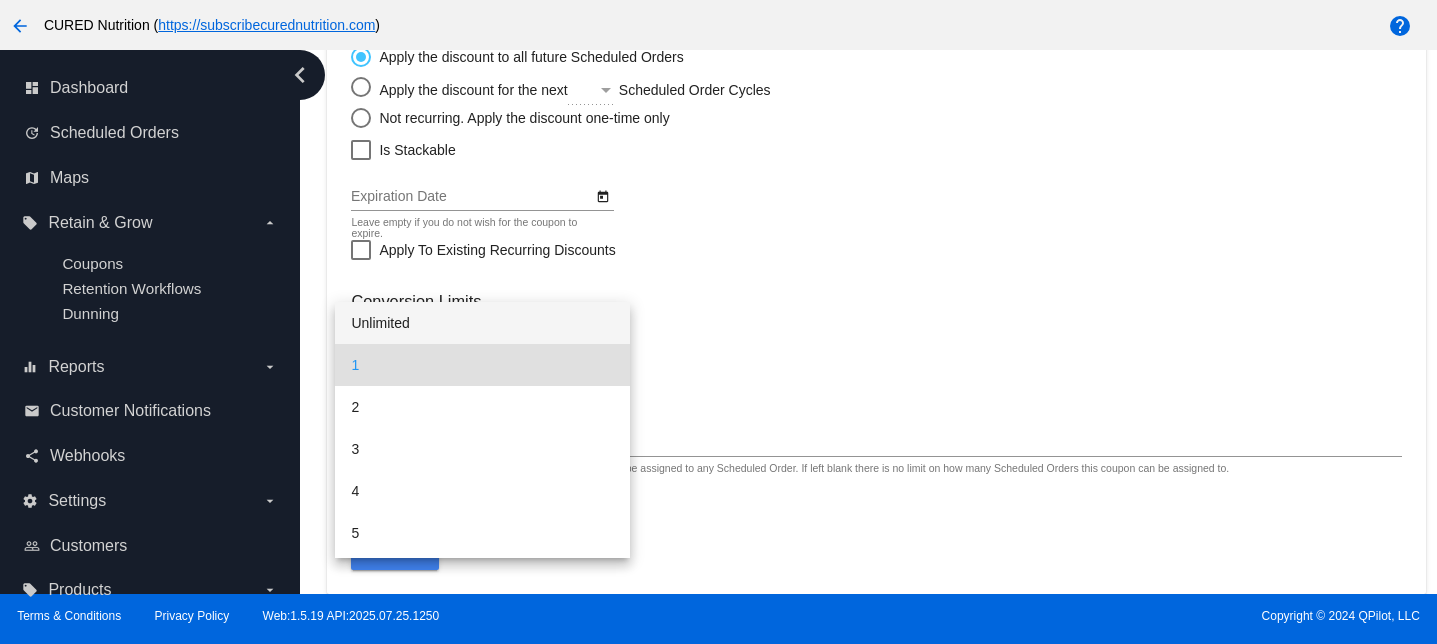 click on "Unlimited" at bounding box center (482, 323) 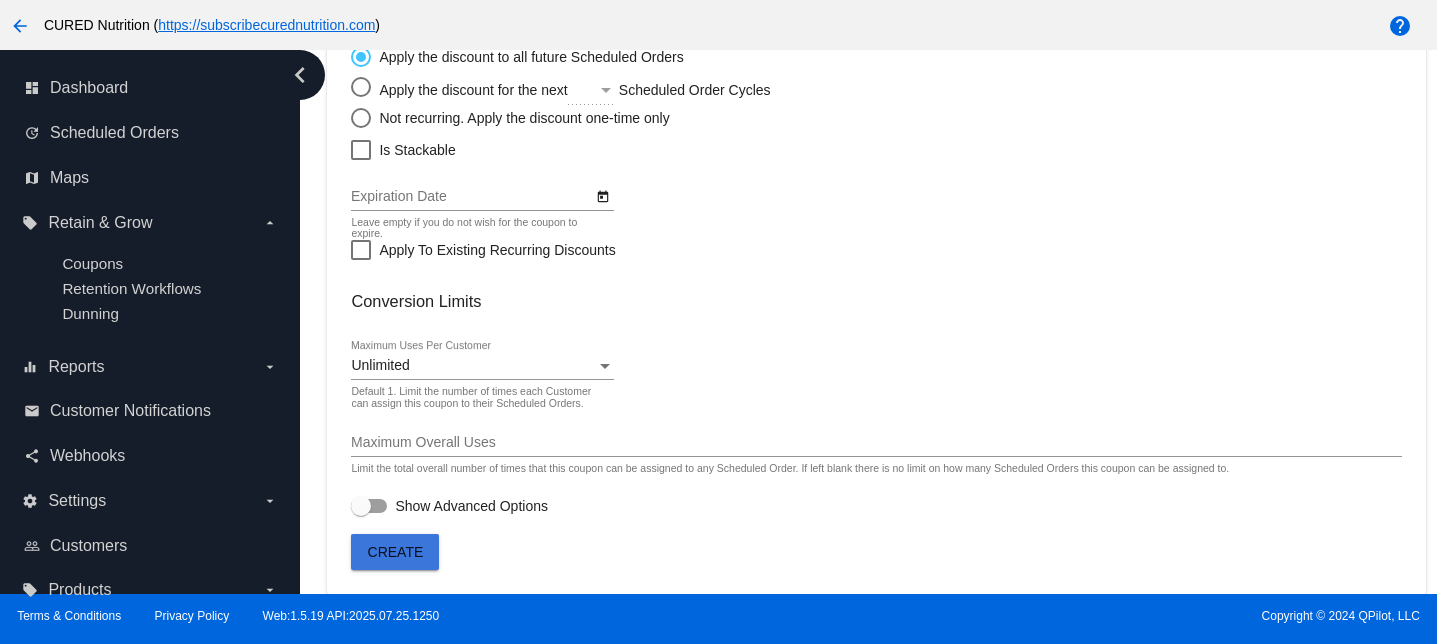 click on "Create" 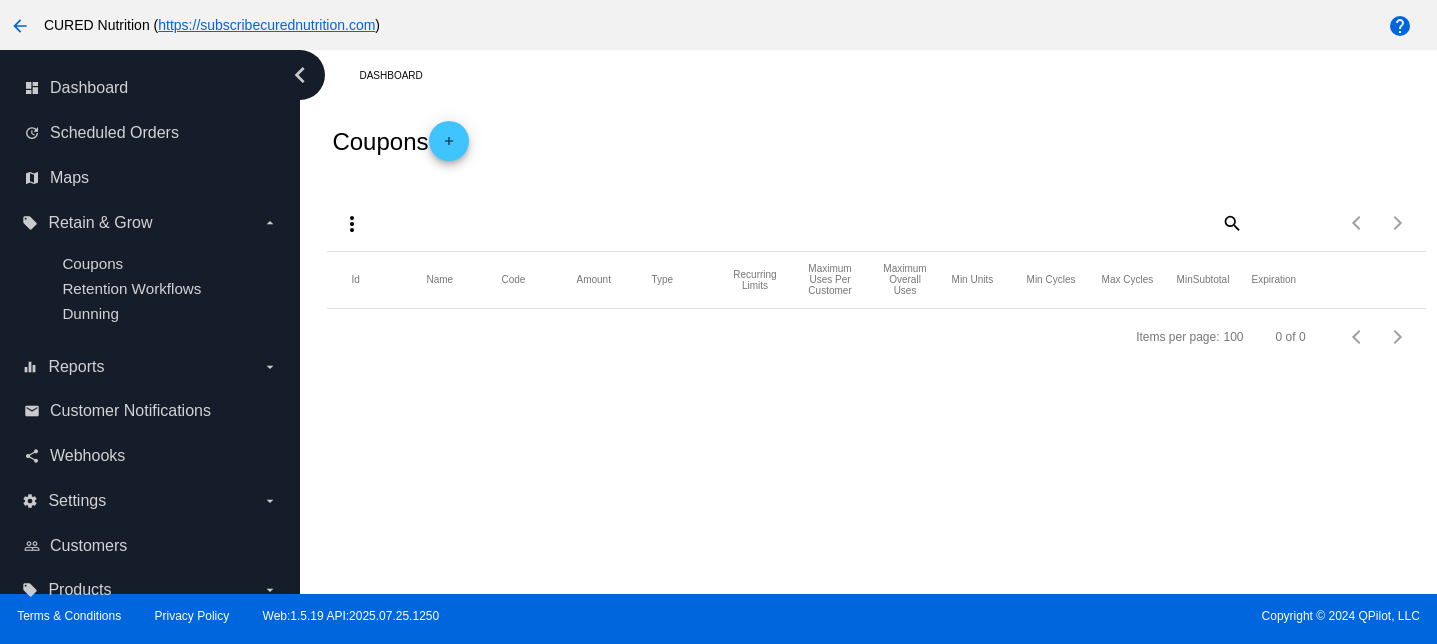 scroll, scrollTop: 0, scrollLeft: 0, axis: both 